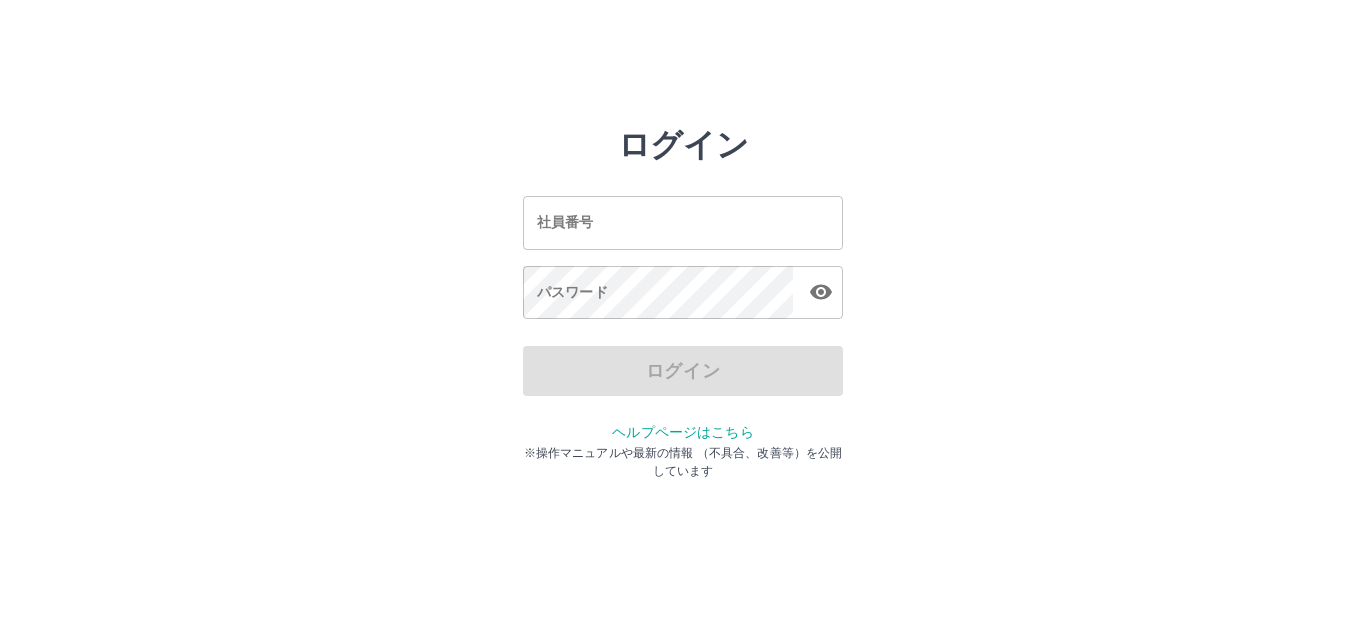 scroll, scrollTop: 0, scrollLeft: 0, axis: both 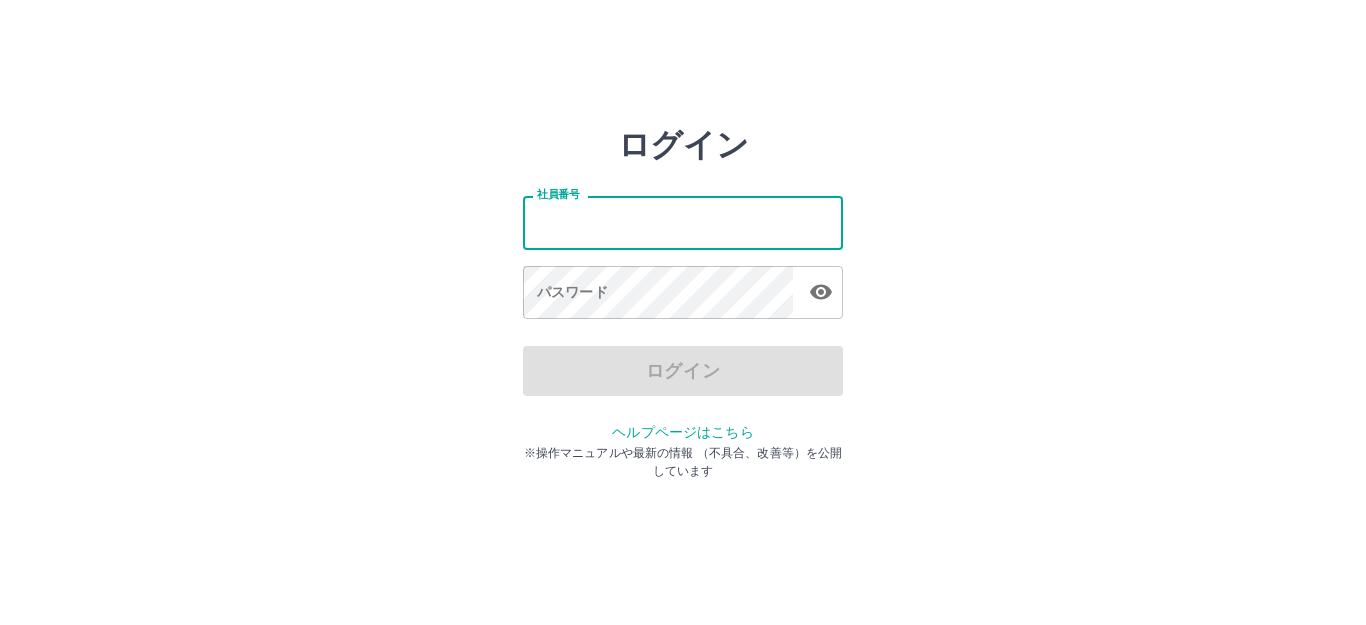 click on "社員番号 社員番号" at bounding box center (683, 222) 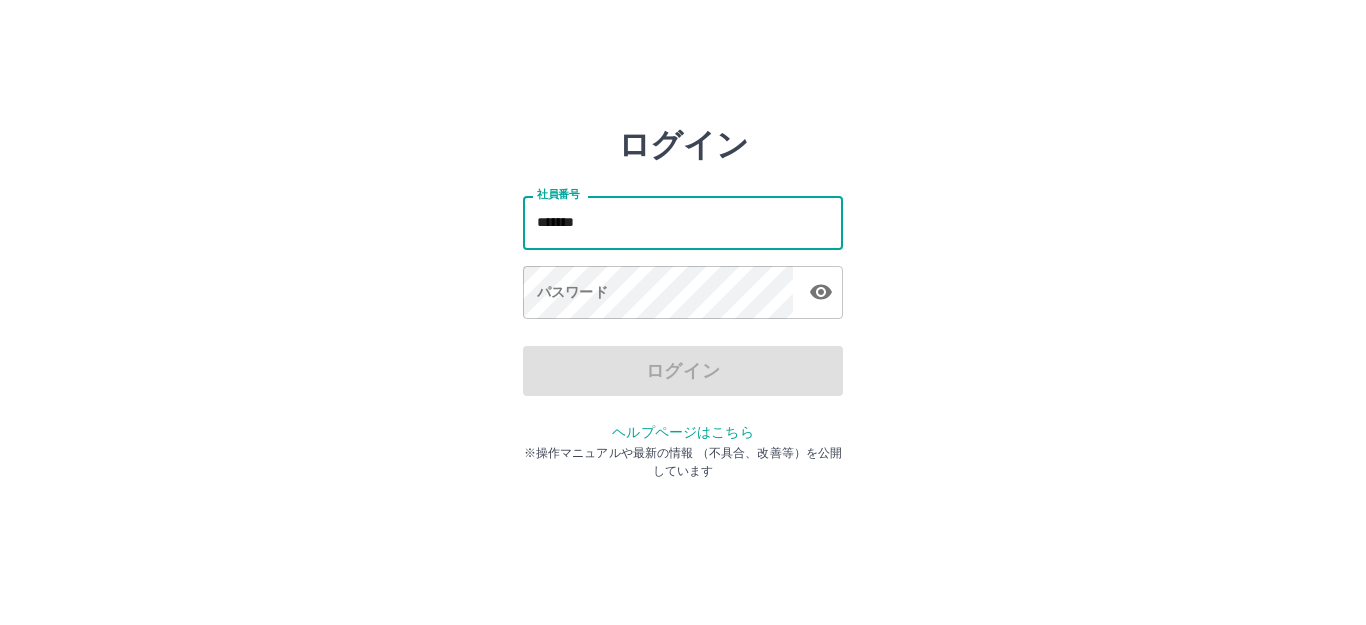 type on "*******" 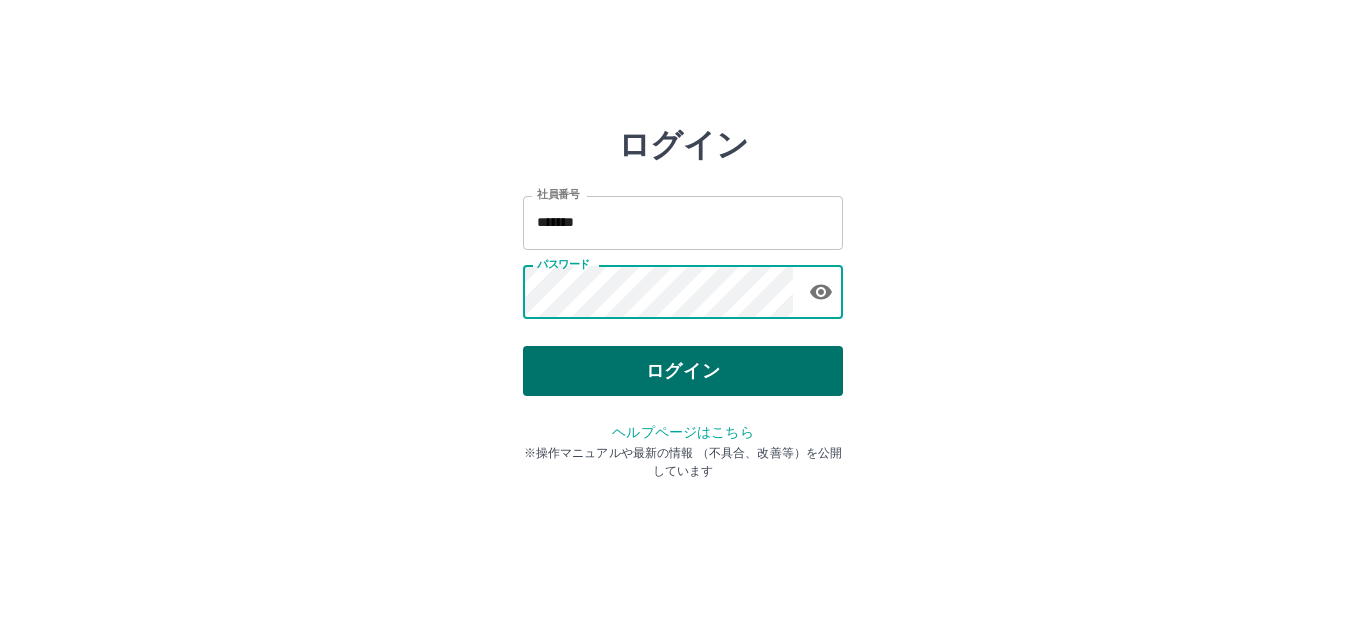 click on "ログイン" at bounding box center [683, 371] 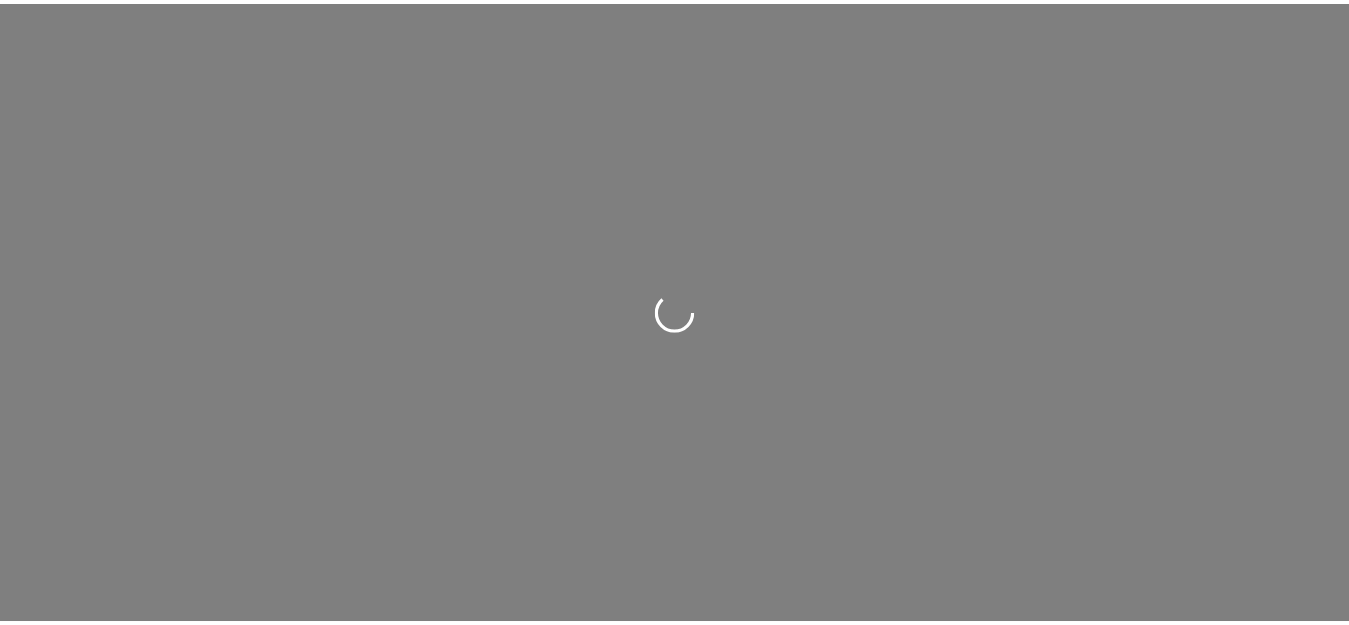 scroll, scrollTop: 0, scrollLeft: 0, axis: both 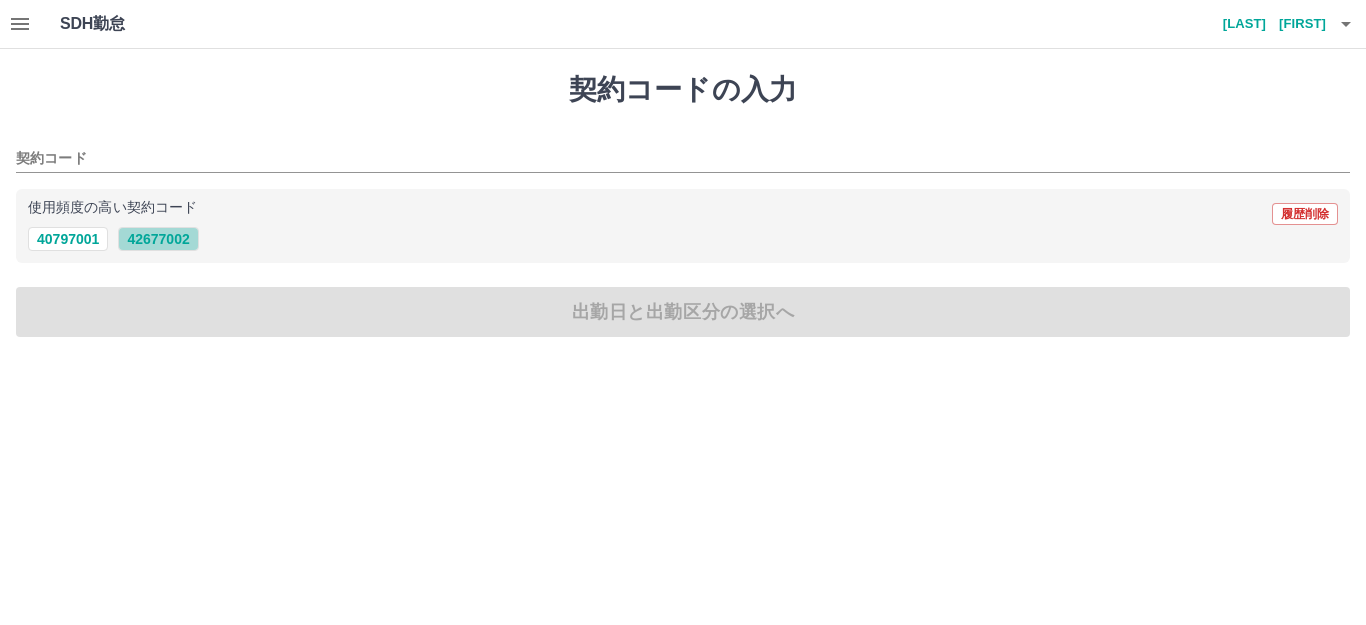 click on "42677002" at bounding box center (158, 239) 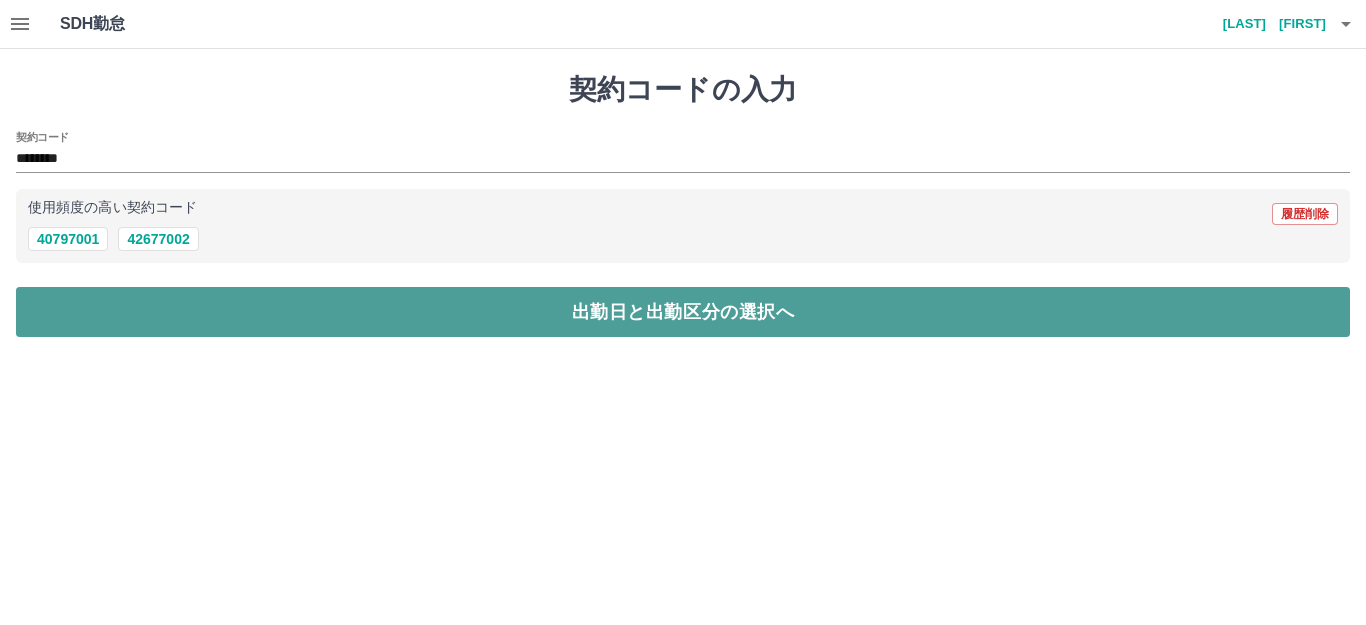 click on "出勤日と出勤区分の選択へ" at bounding box center [683, 312] 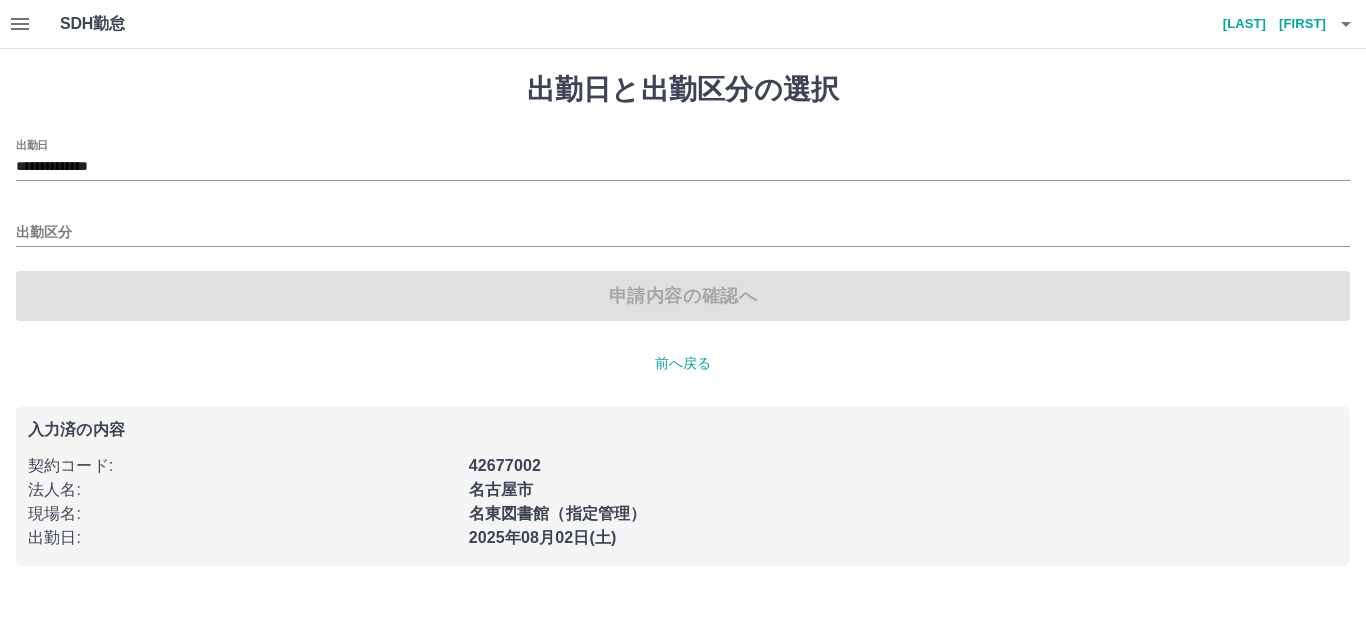 click on "出勤区分" at bounding box center (683, 226) 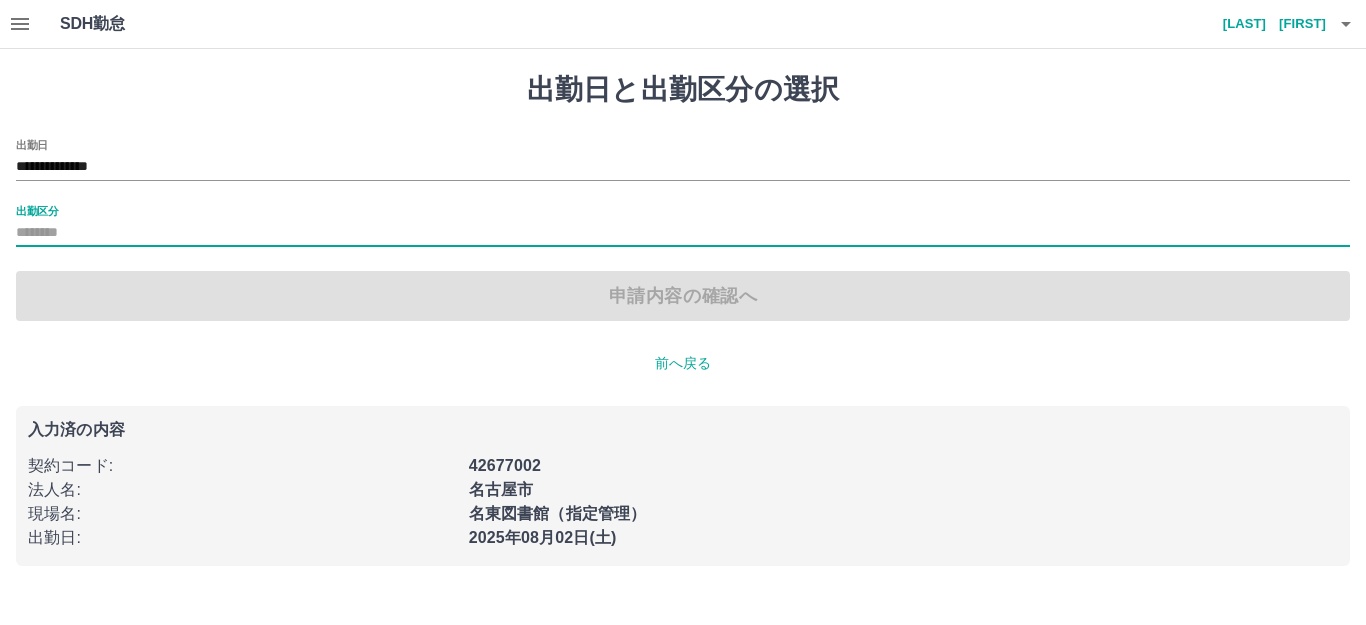 click on "出勤区分" at bounding box center [683, 233] 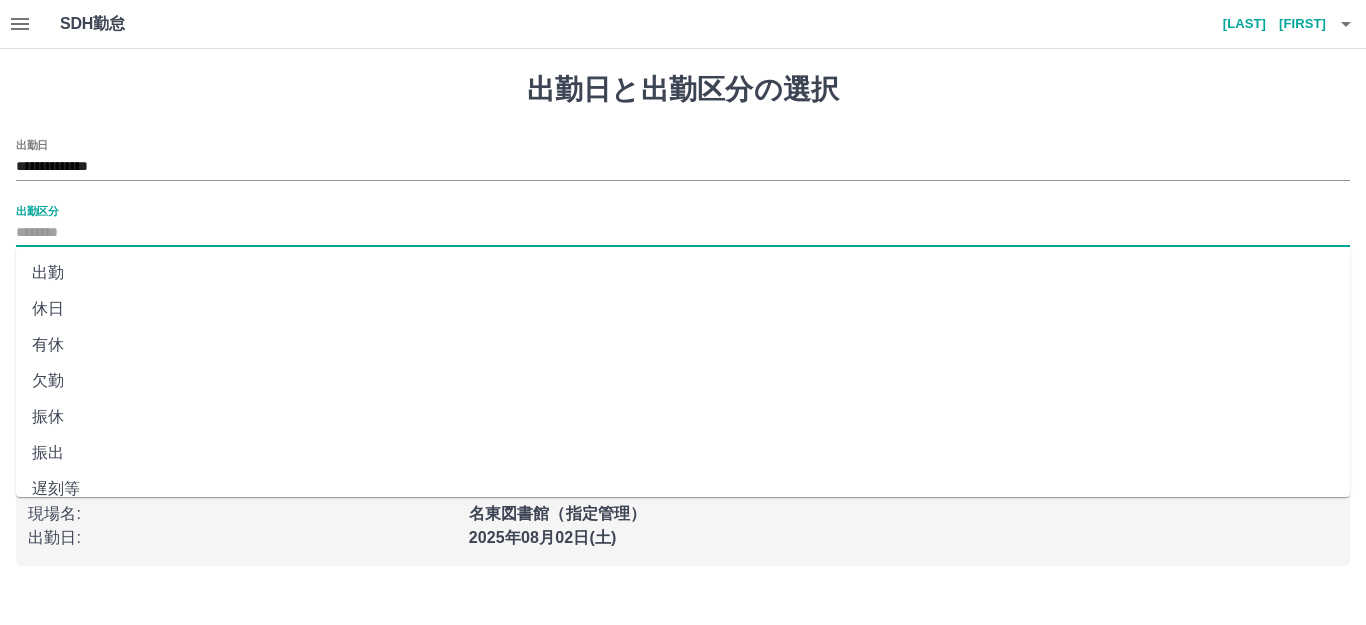 click on "出勤" at bounding box center (683, 273) 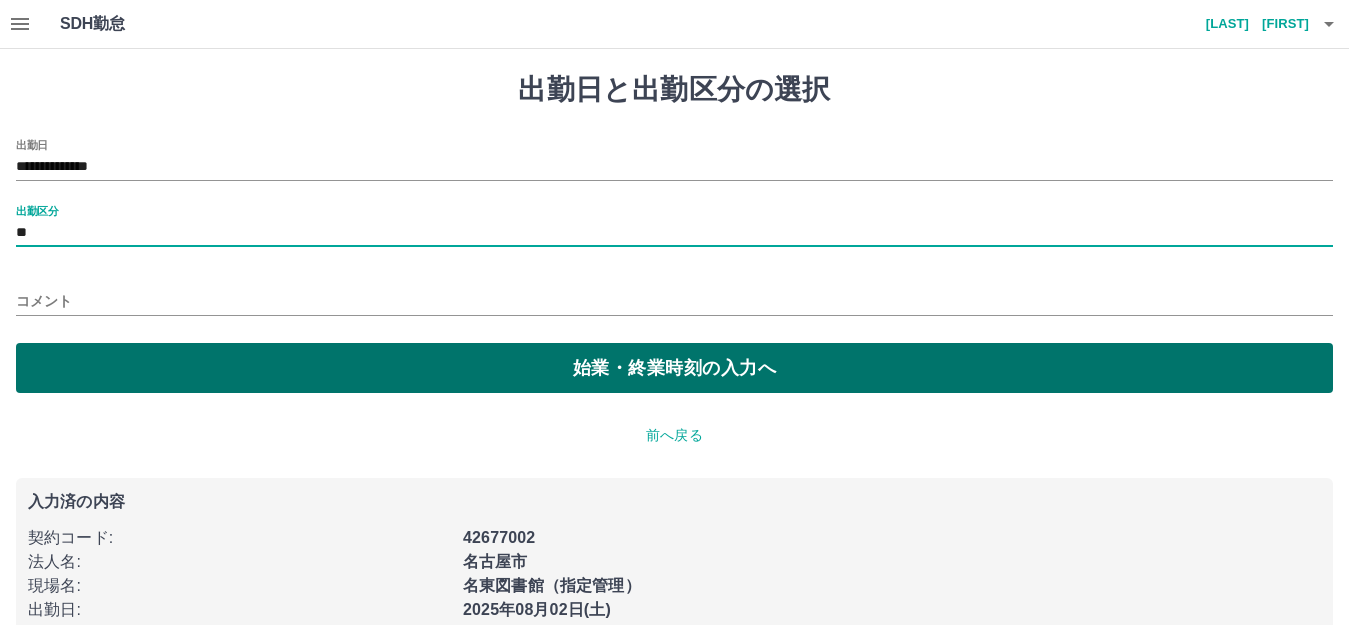click on "始業・終業時刻の入力へ" at bounding box center [674, 368] 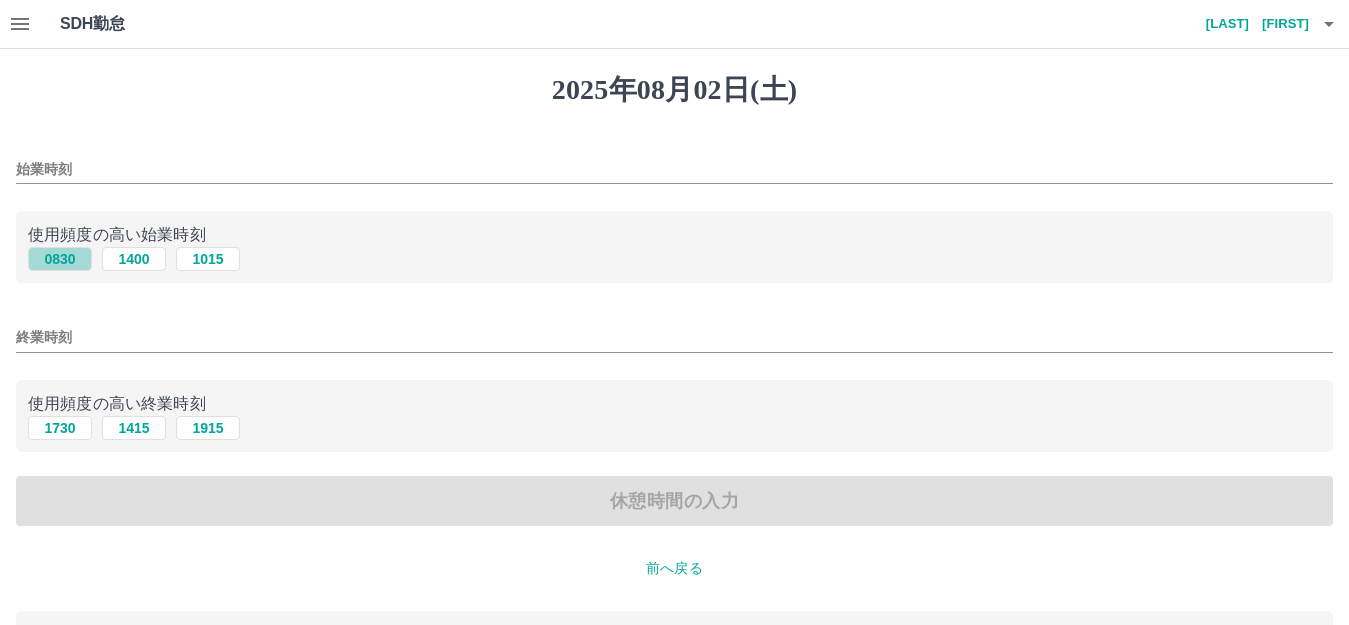click on "0830" at bounding box center (60, 259) 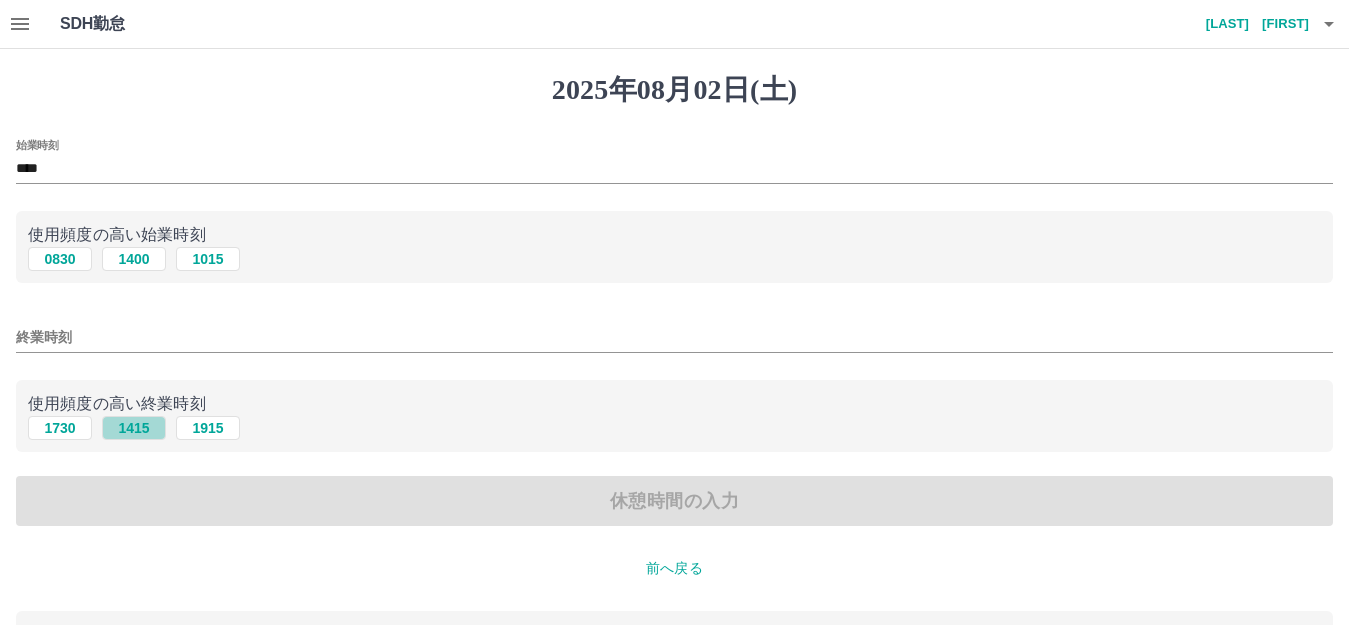 click on "1415" at bounding box center (134, 428) 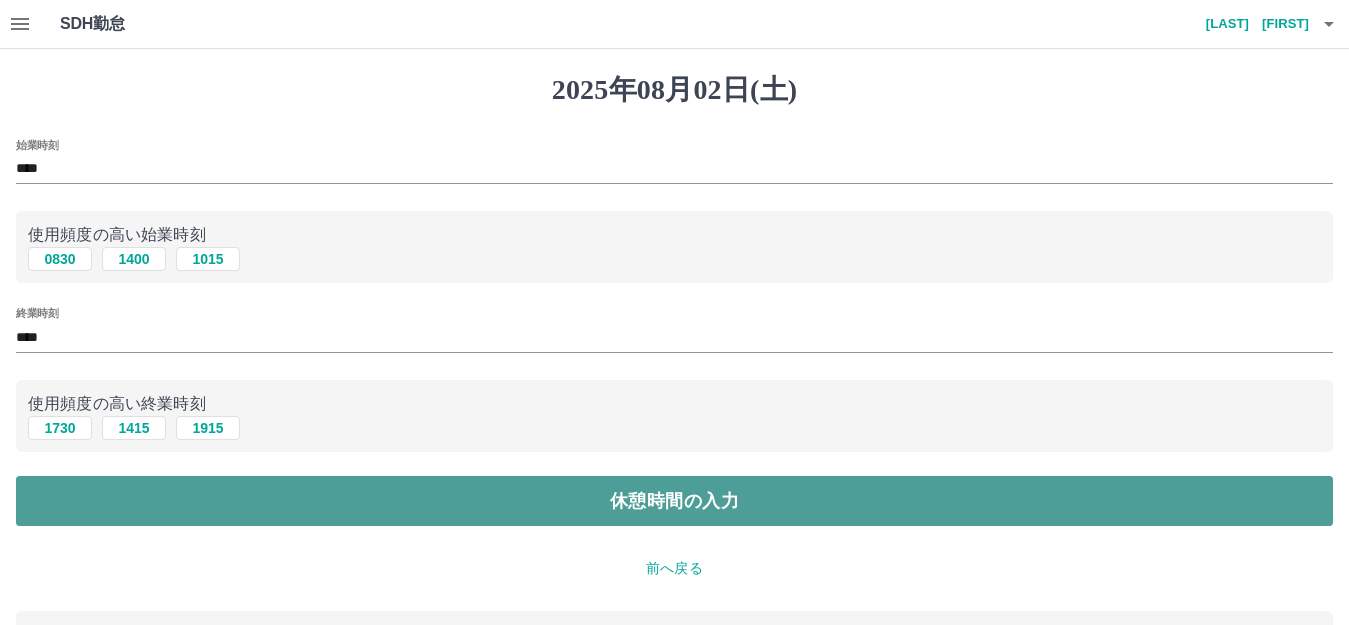 click on "休憩時間の入力" at bounding box center (674, 501) 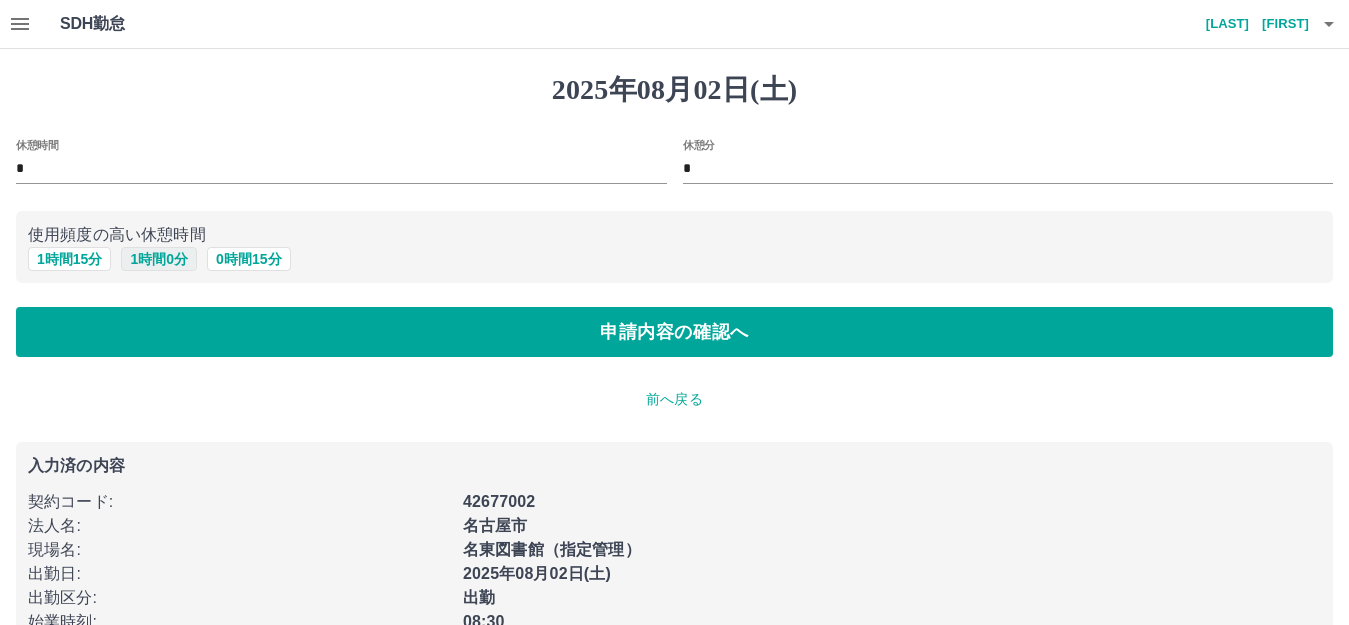 click on "1 時間 0 分" at bounding box center (159, 259) 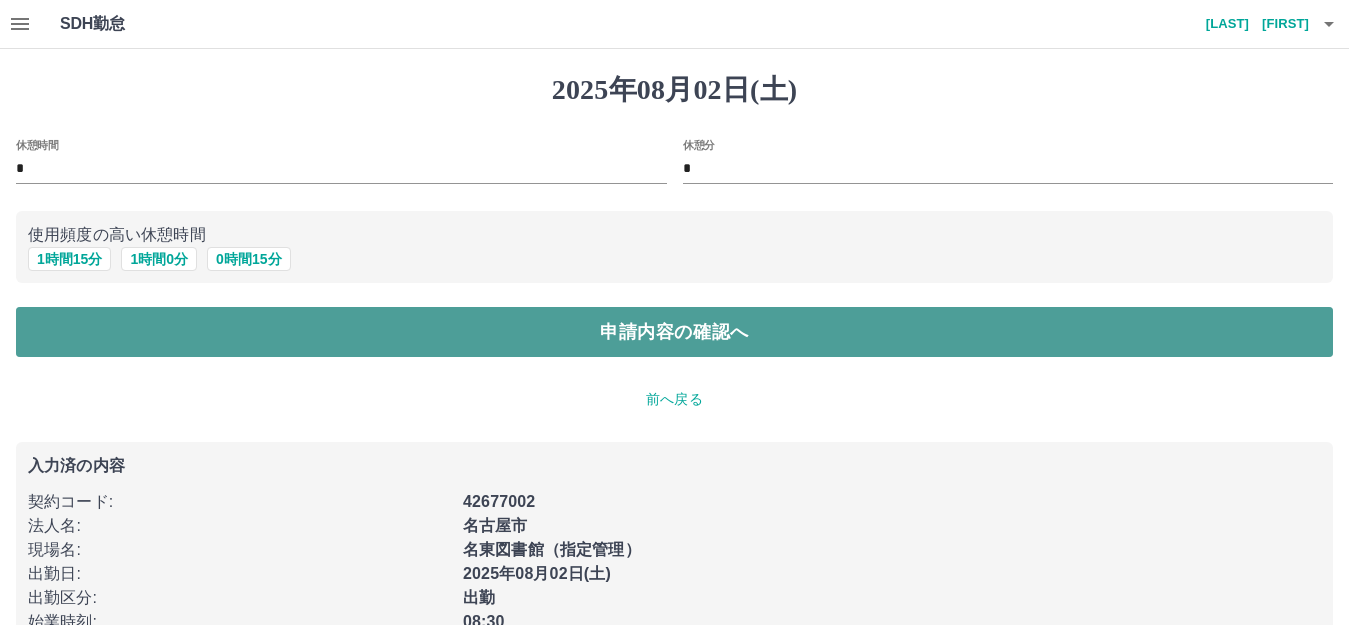 click on "申請内容の確認へ" at bounding box center [674, 332] 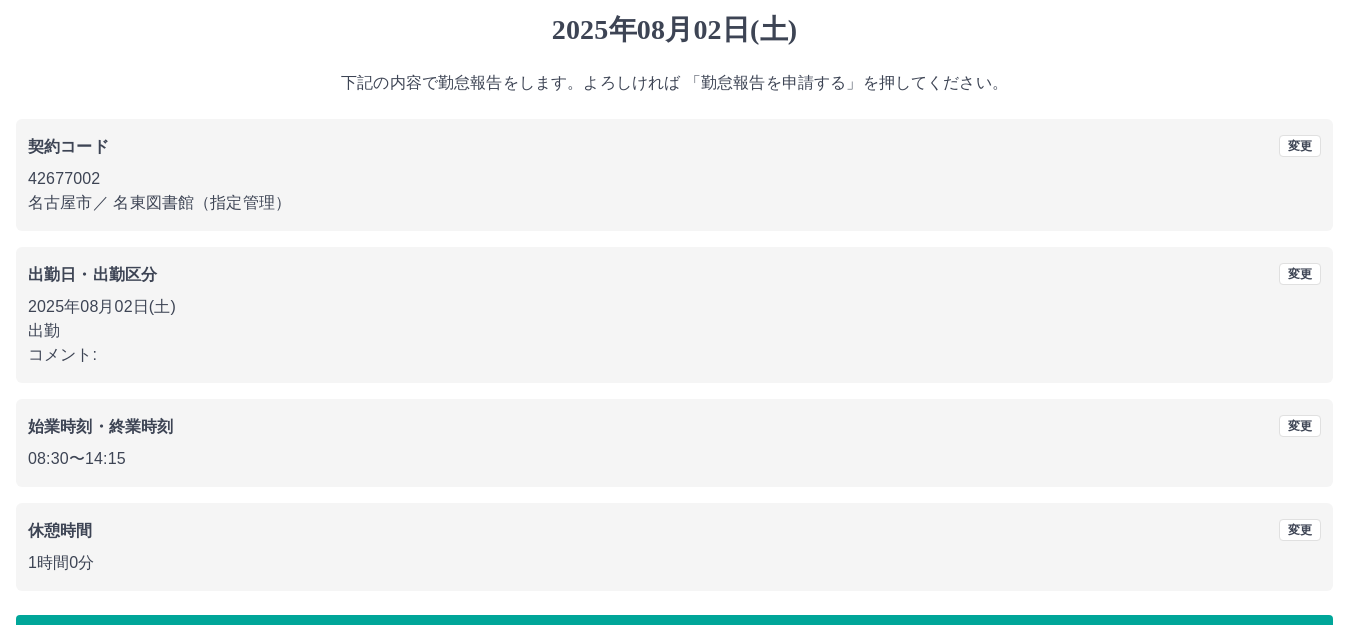 scroll, scrollTop: 124, scrollLeft: 0, axis: vertical 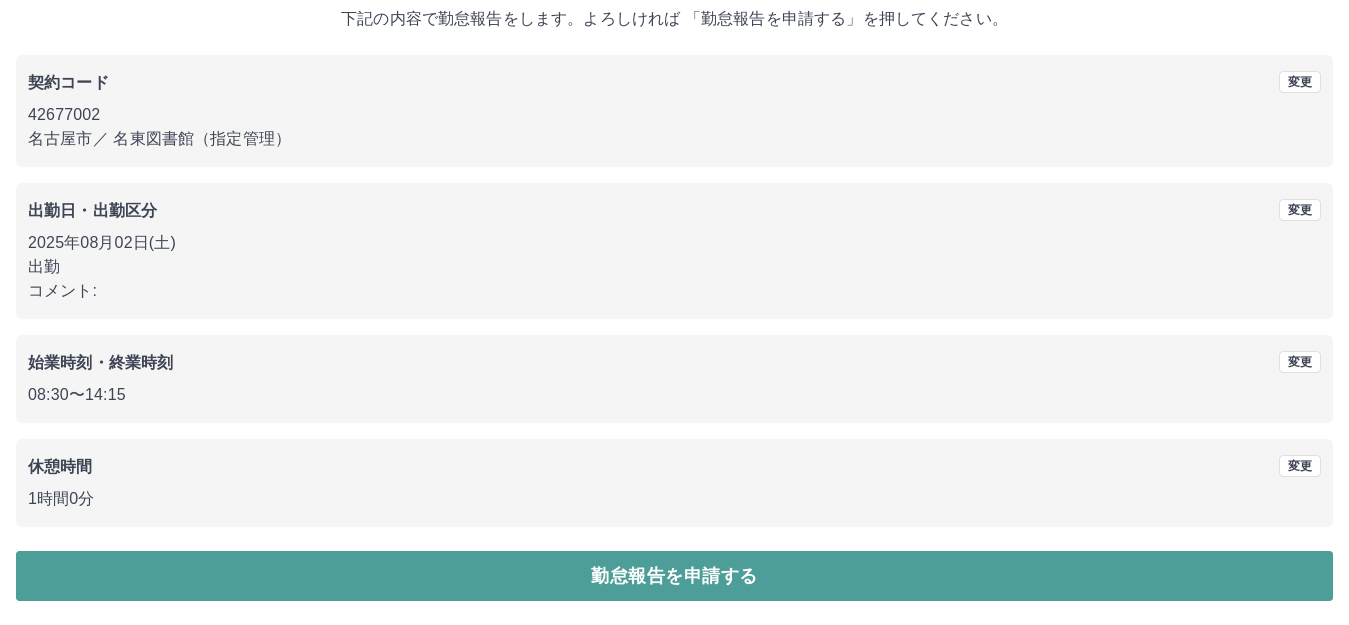 click on "勤怠報告を申請する" at bounding box center (674, 576) 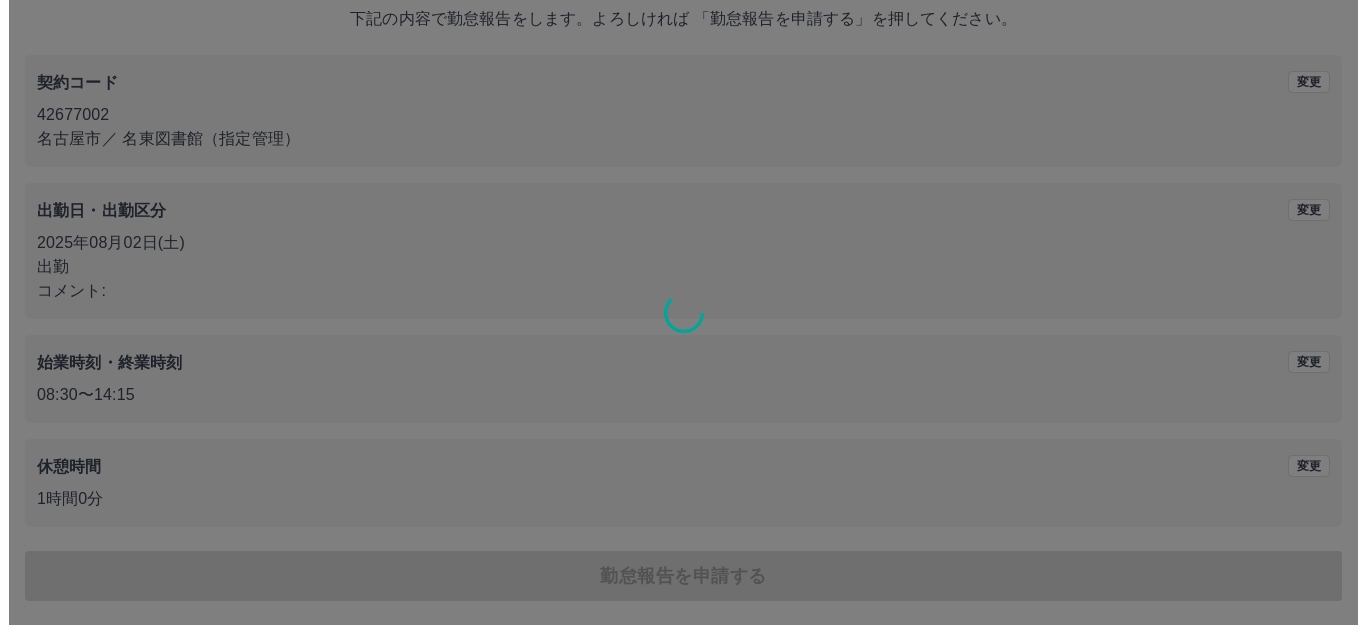 scroll, scrollTop: 0, scrollLeft: 0, axis: both 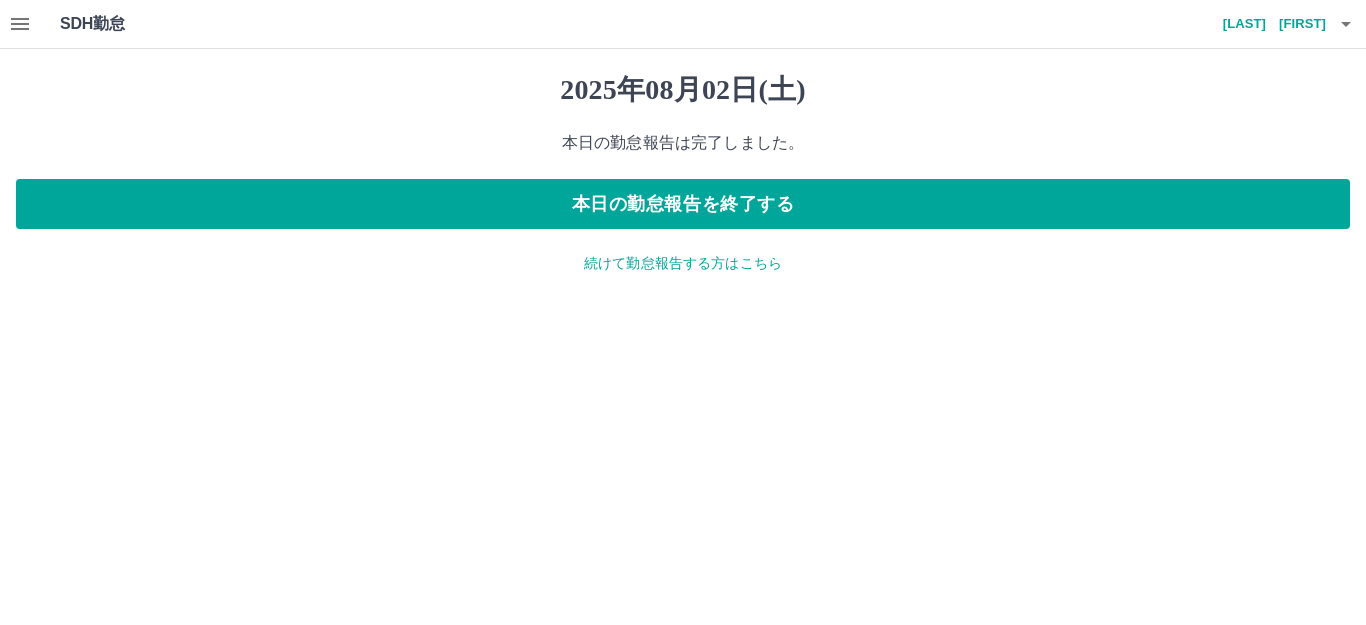 click on "続けて勤怠報告する方はこちら" at bounding box center (683, 263) 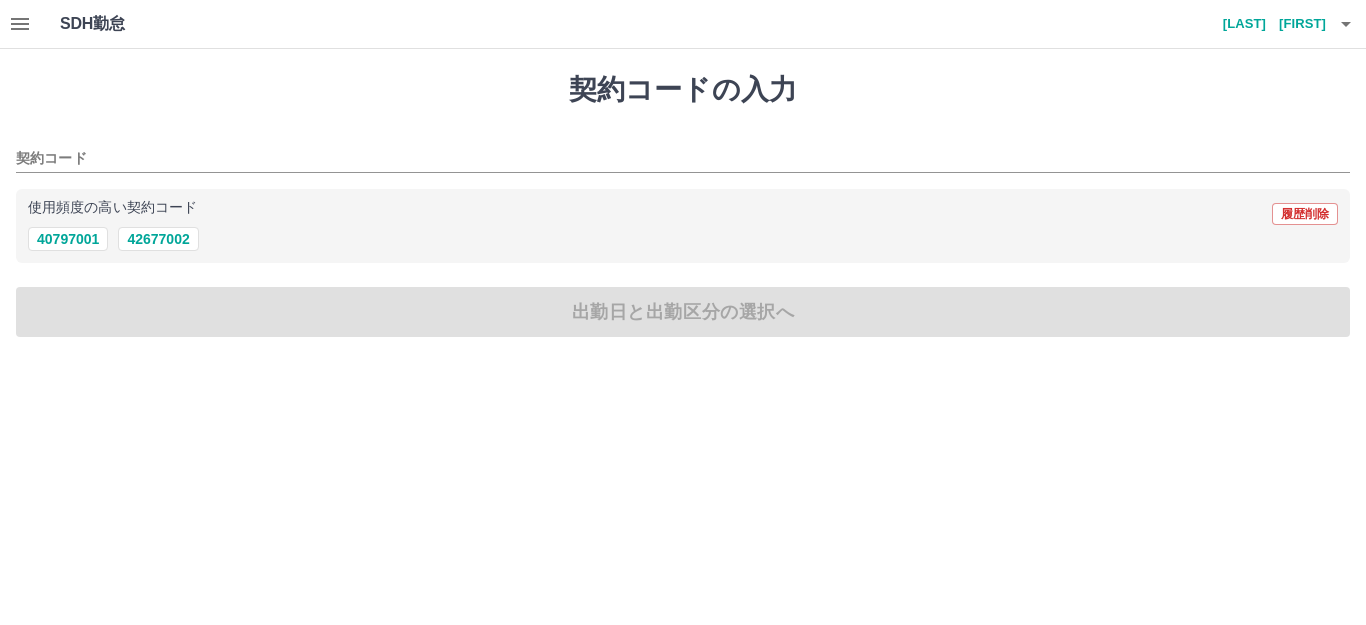 click at bounding box center [20, 24] 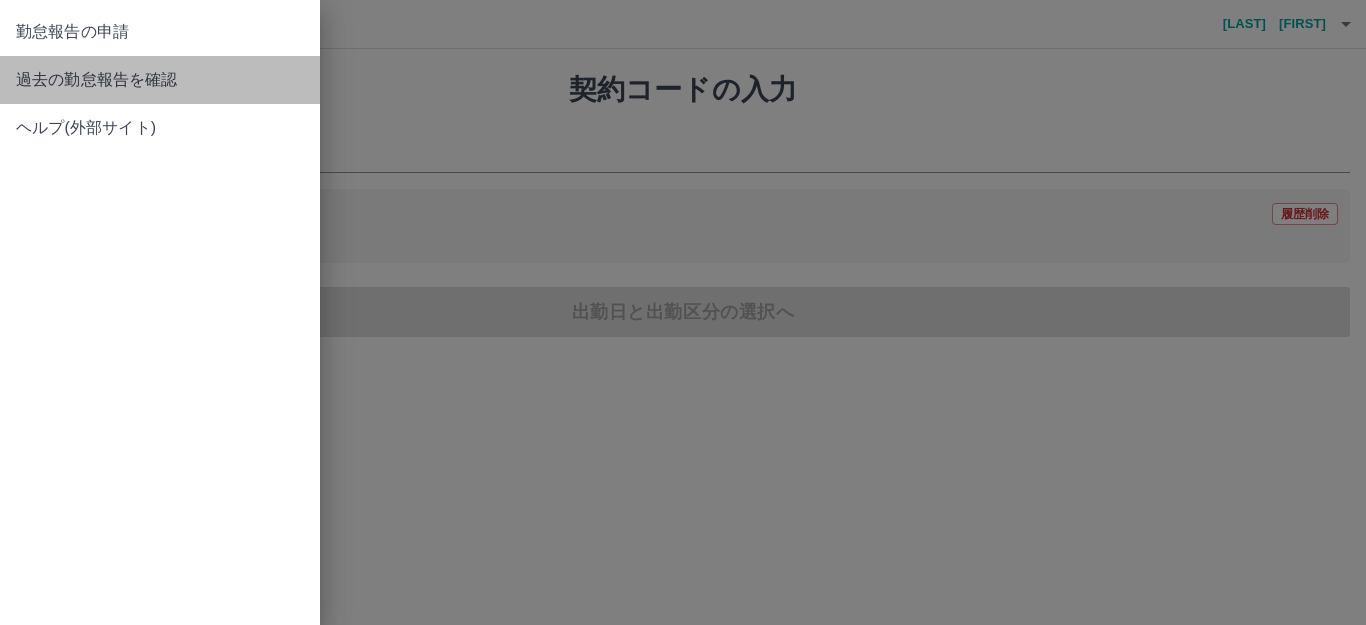 click on "過去の勤怠報告を確認" at bounding box center [160, 80] 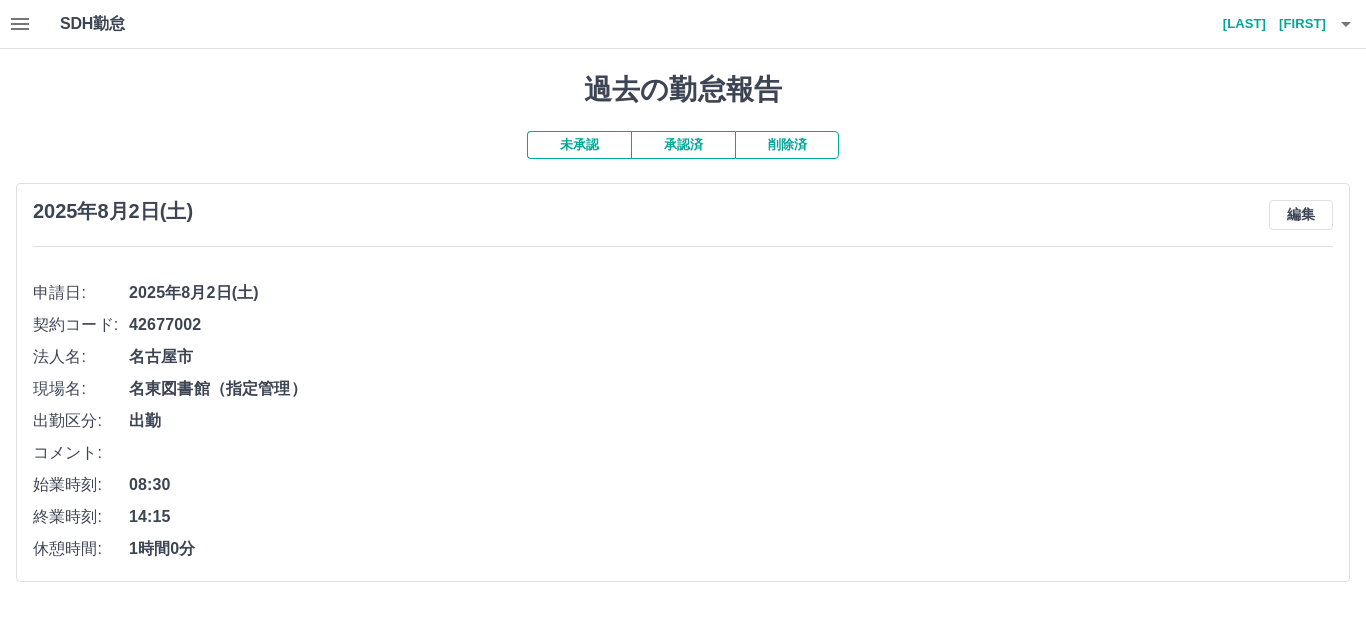 click 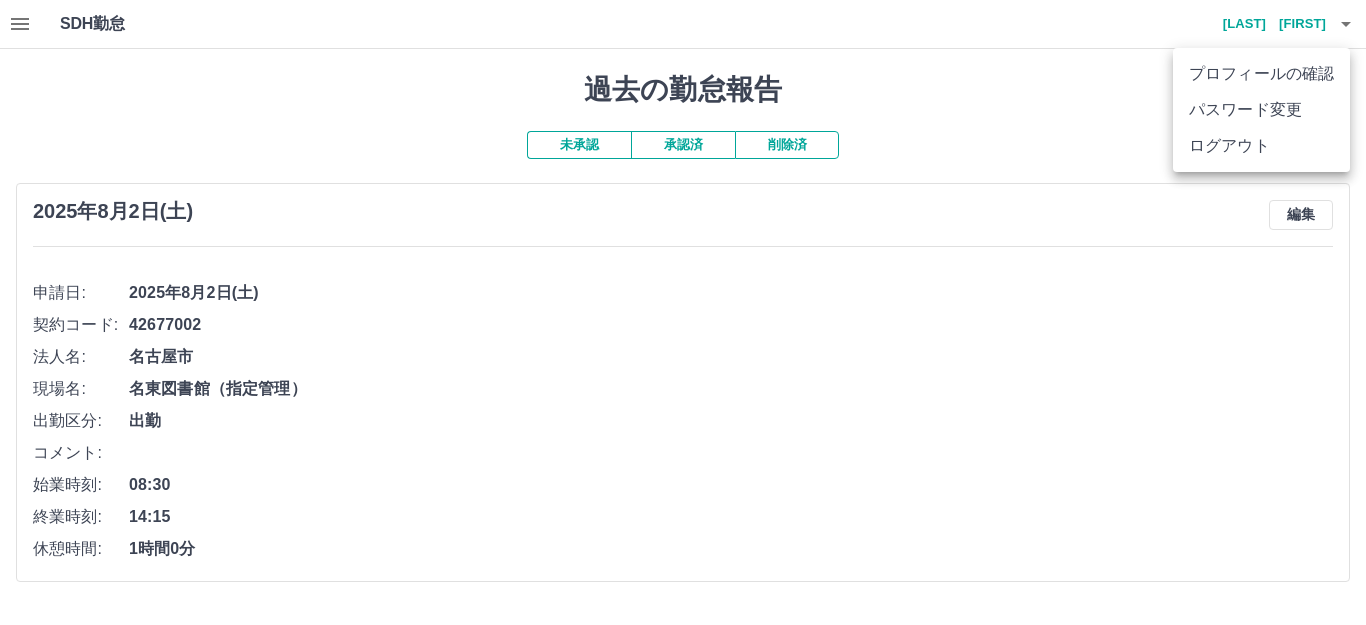 click on "ログアウト" at bounding box center [1261, 146] 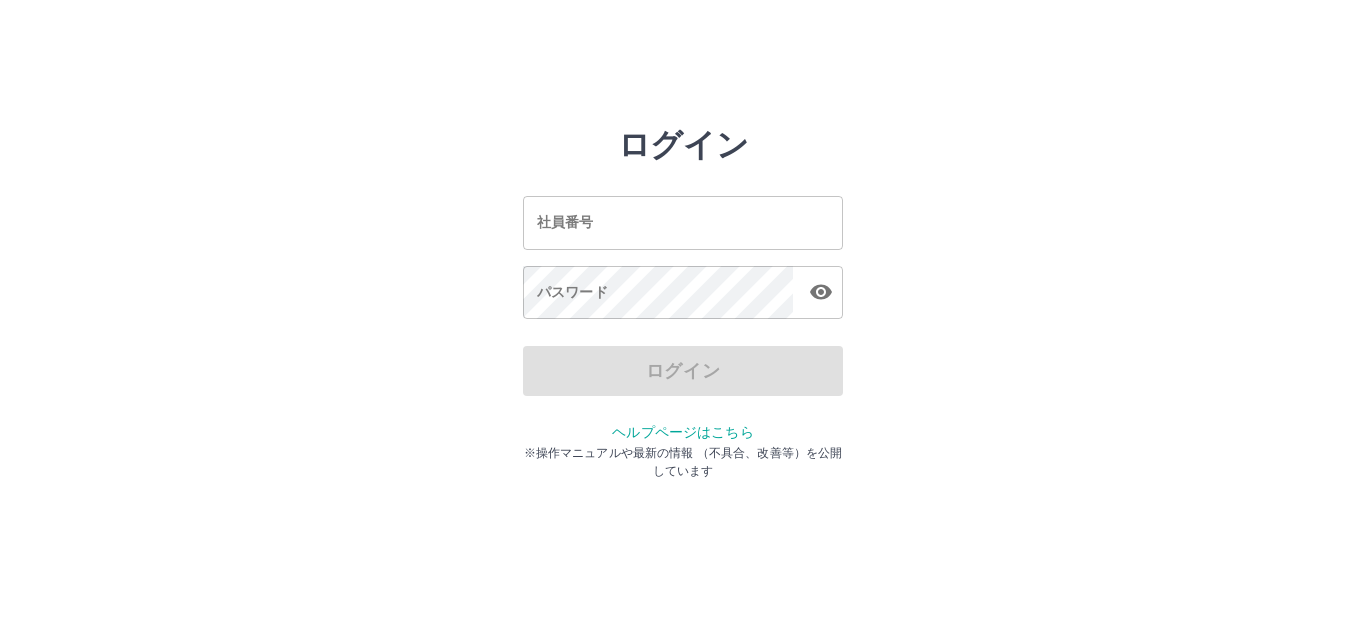 scroll, scrollTop: 0, scrollLeft: 0, axis: both 